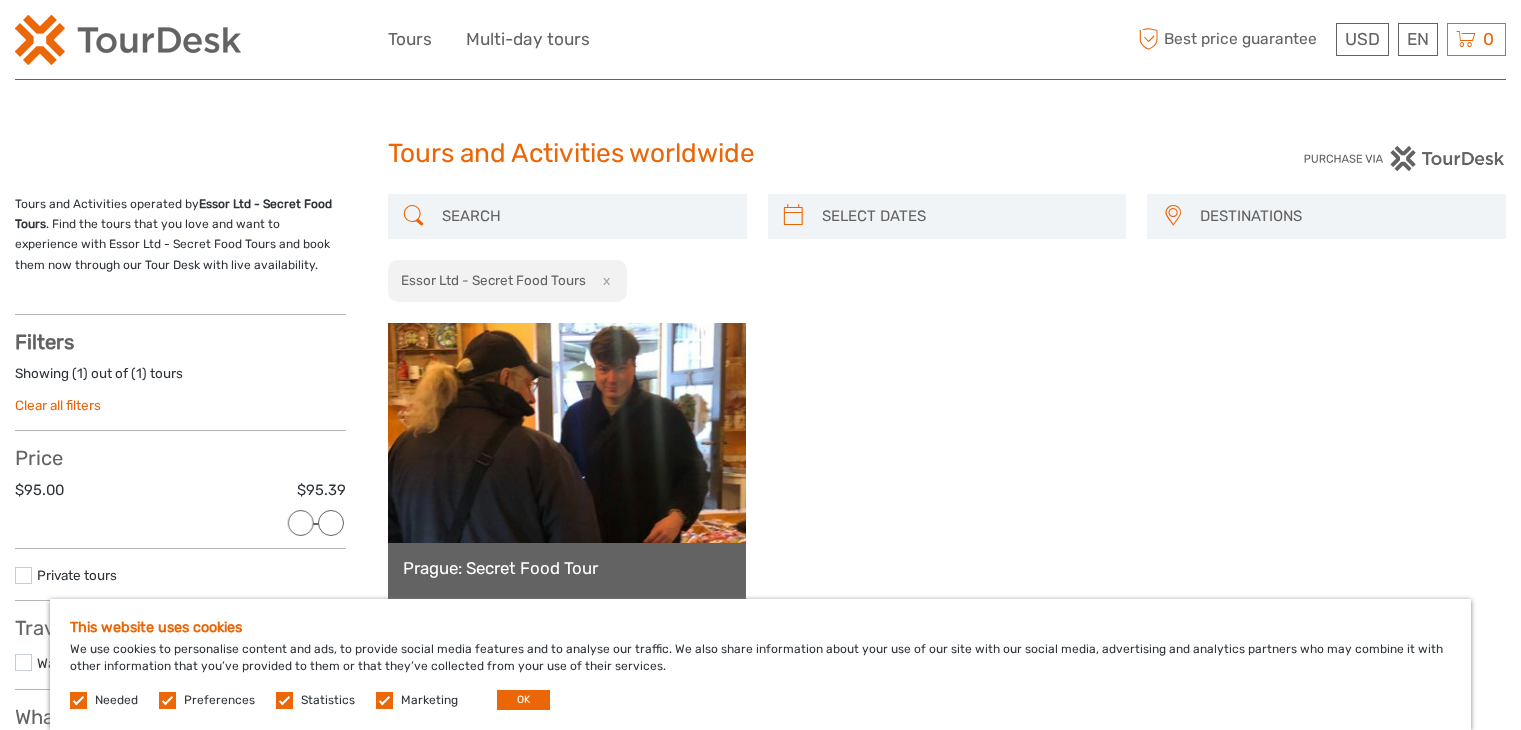 scroll, scrollTop: 0, scrollLeft: 0, axis: both 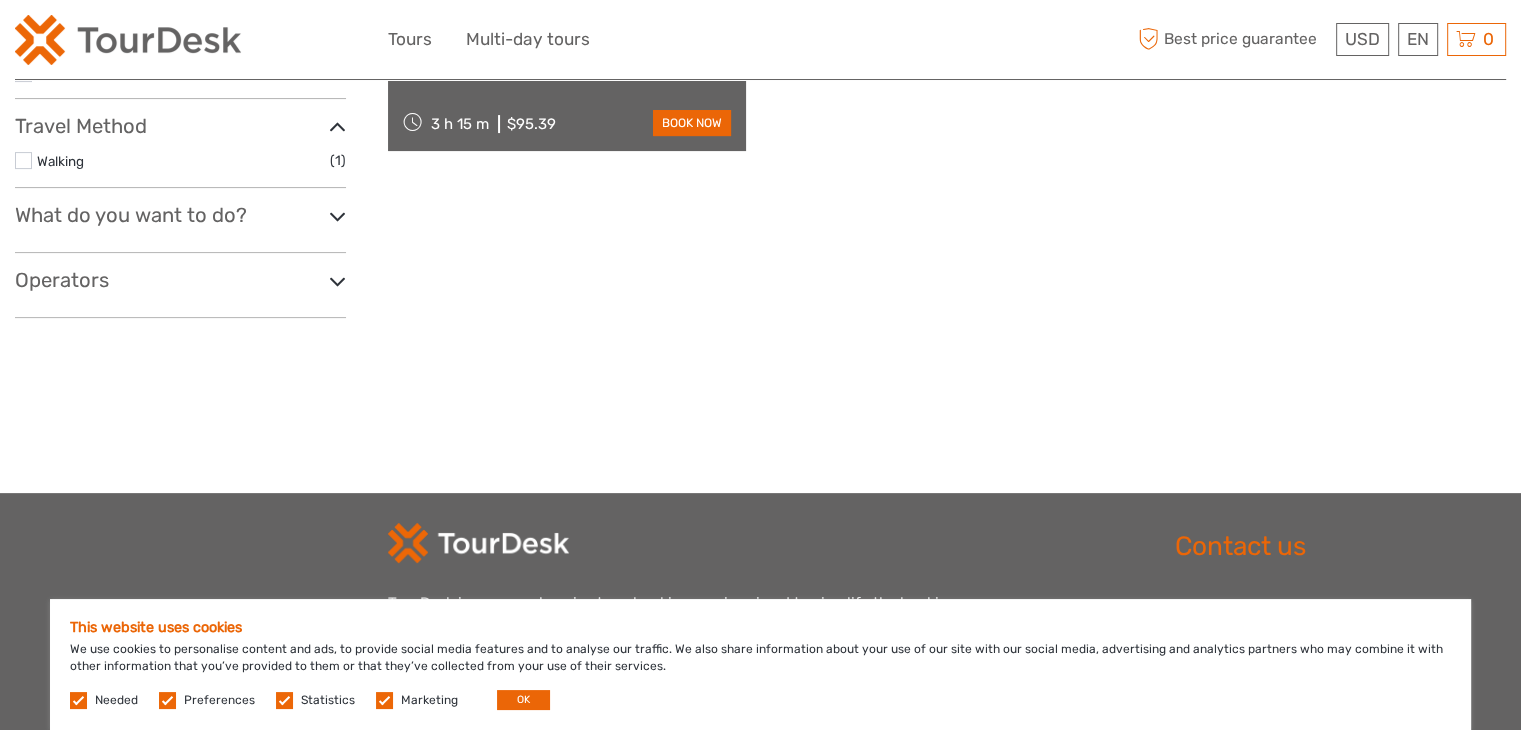 click on "Tours and Activities operated by  Essor Ltd -  Secret Food Tours  . Find the tours that you love and want to experience with Essor Ltd -  Secret Food Tours and book them now through our Tour Desk with live availability.
Show filters
Hide filters
Filters
Showing ( 1 ) out of ( 1 ) tours
Clear all filters
Price
$95.00   $95.39
Clear
Private tours
Best Of
No available tags
Travel Method
Walking
(1)
No available travel methods
What do you want to see?
(1)" at bounding box center (201, 13) 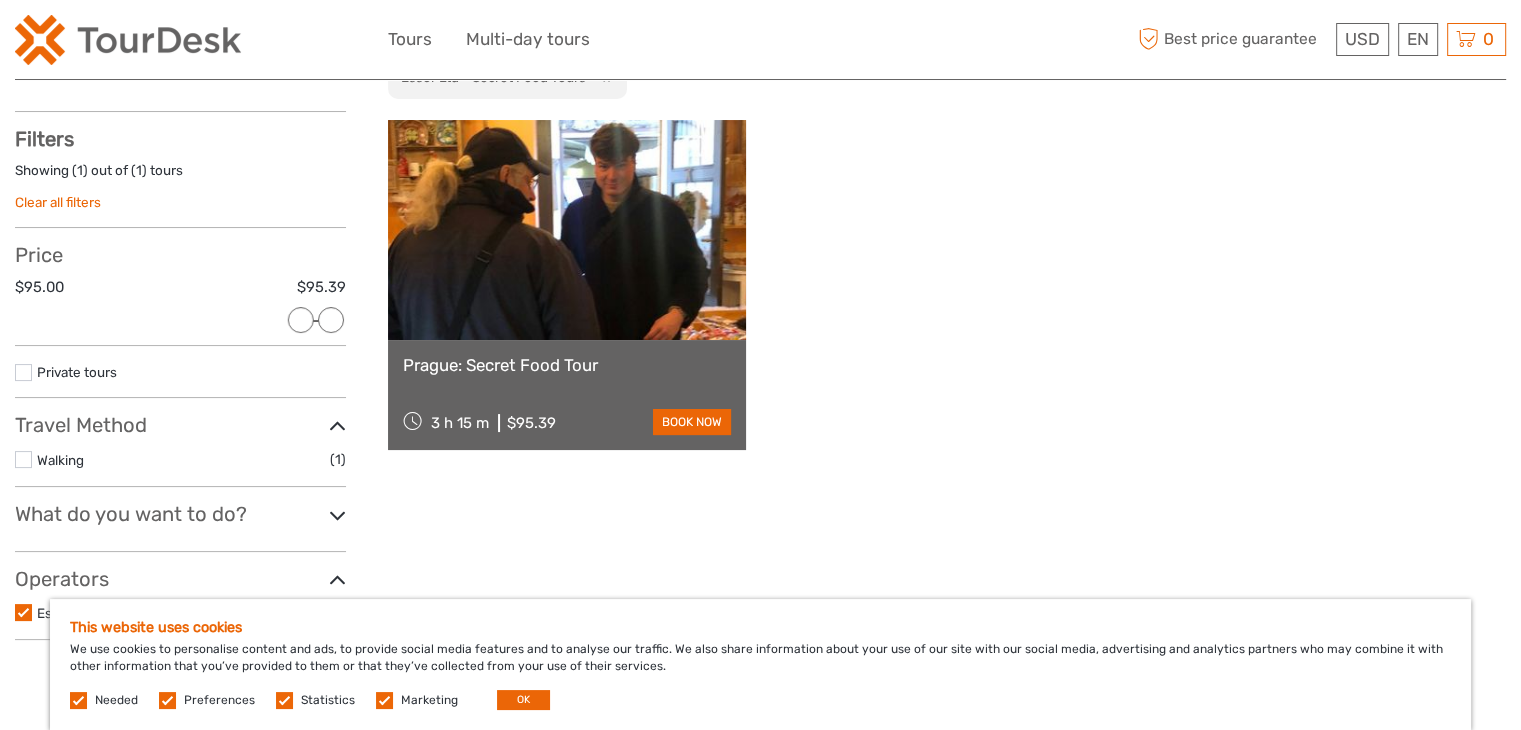 scroll, scrollTop: 194, scrollLeft: 0, axis: vertical 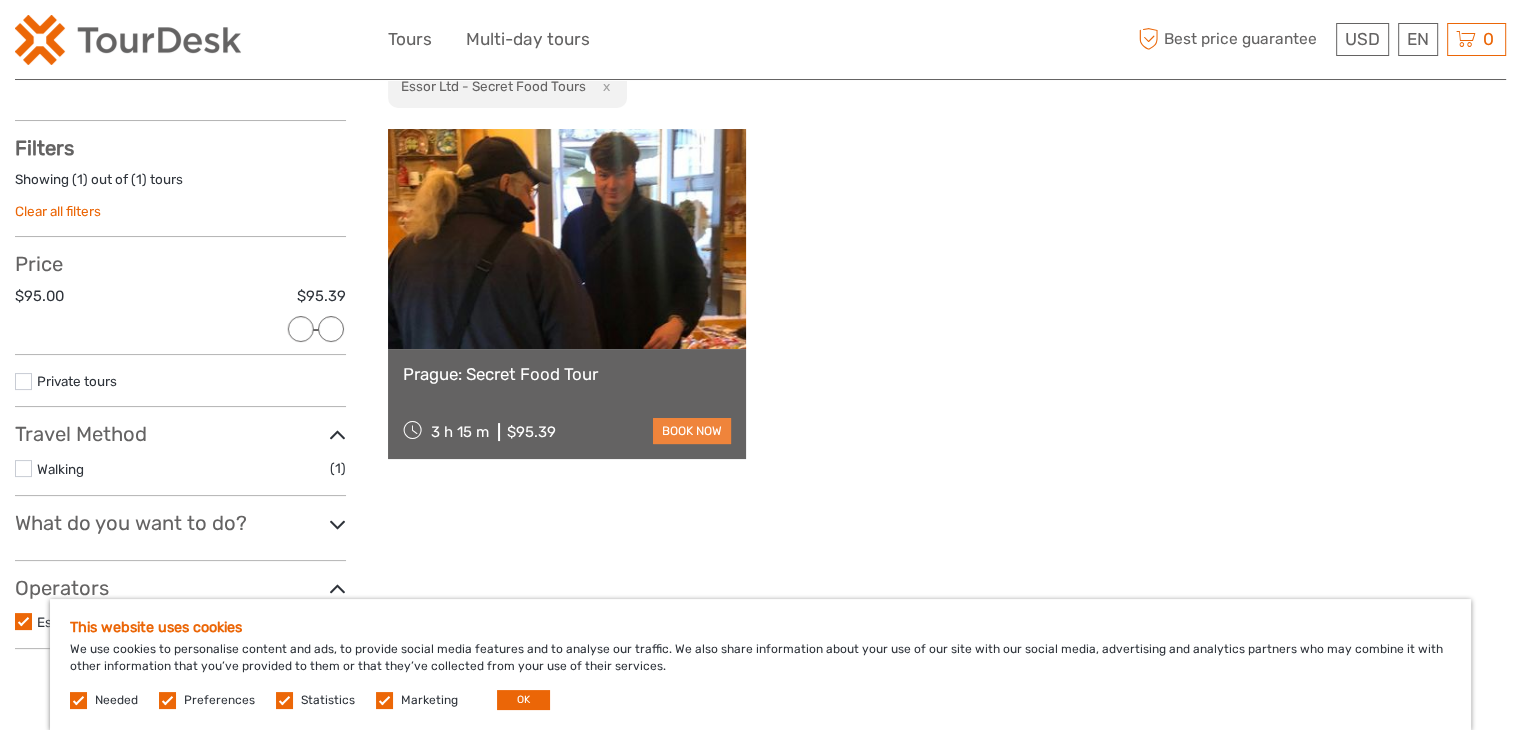 click on "book now" at bounding box center (692, 431) 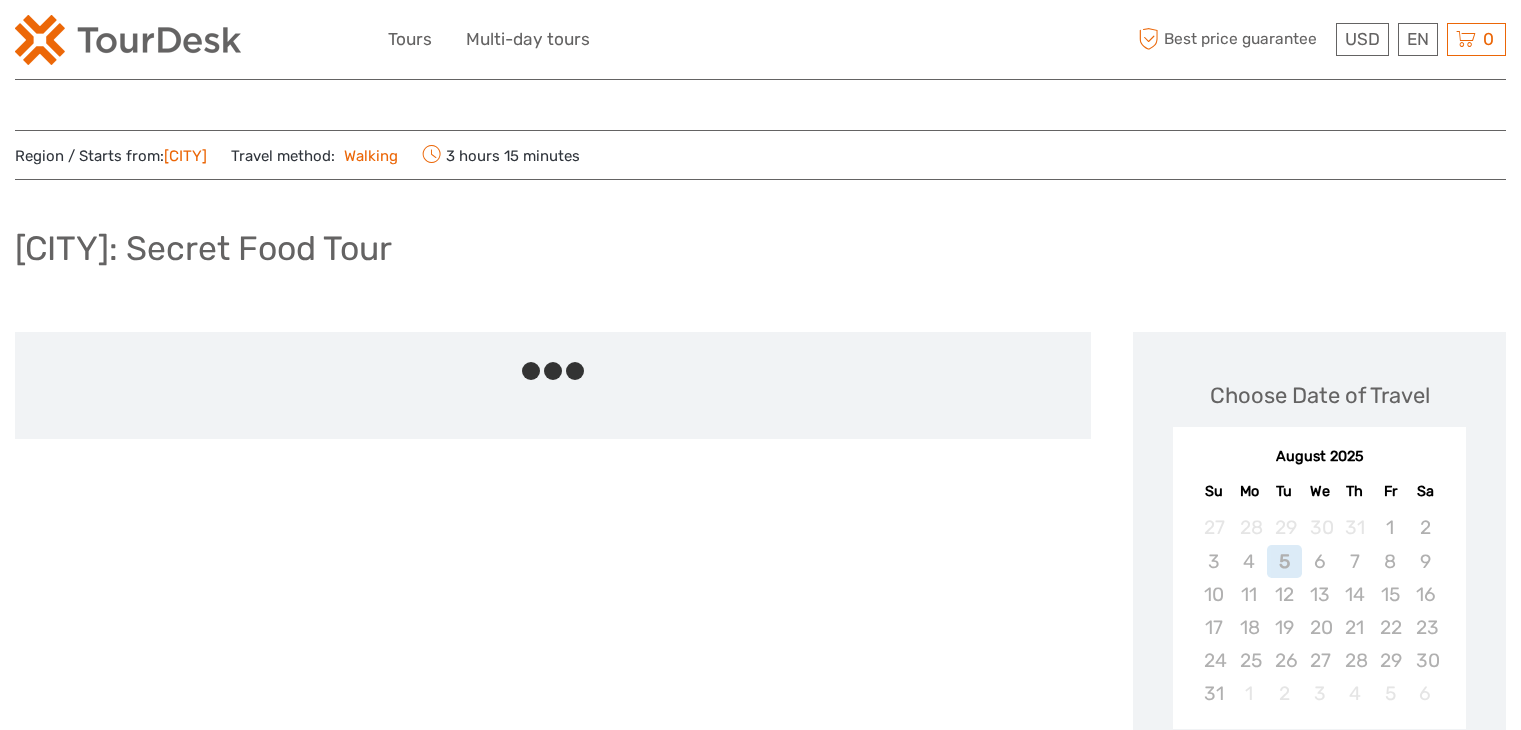 scroll, scrollTop: 0, scrollLeft: 0, axis: both 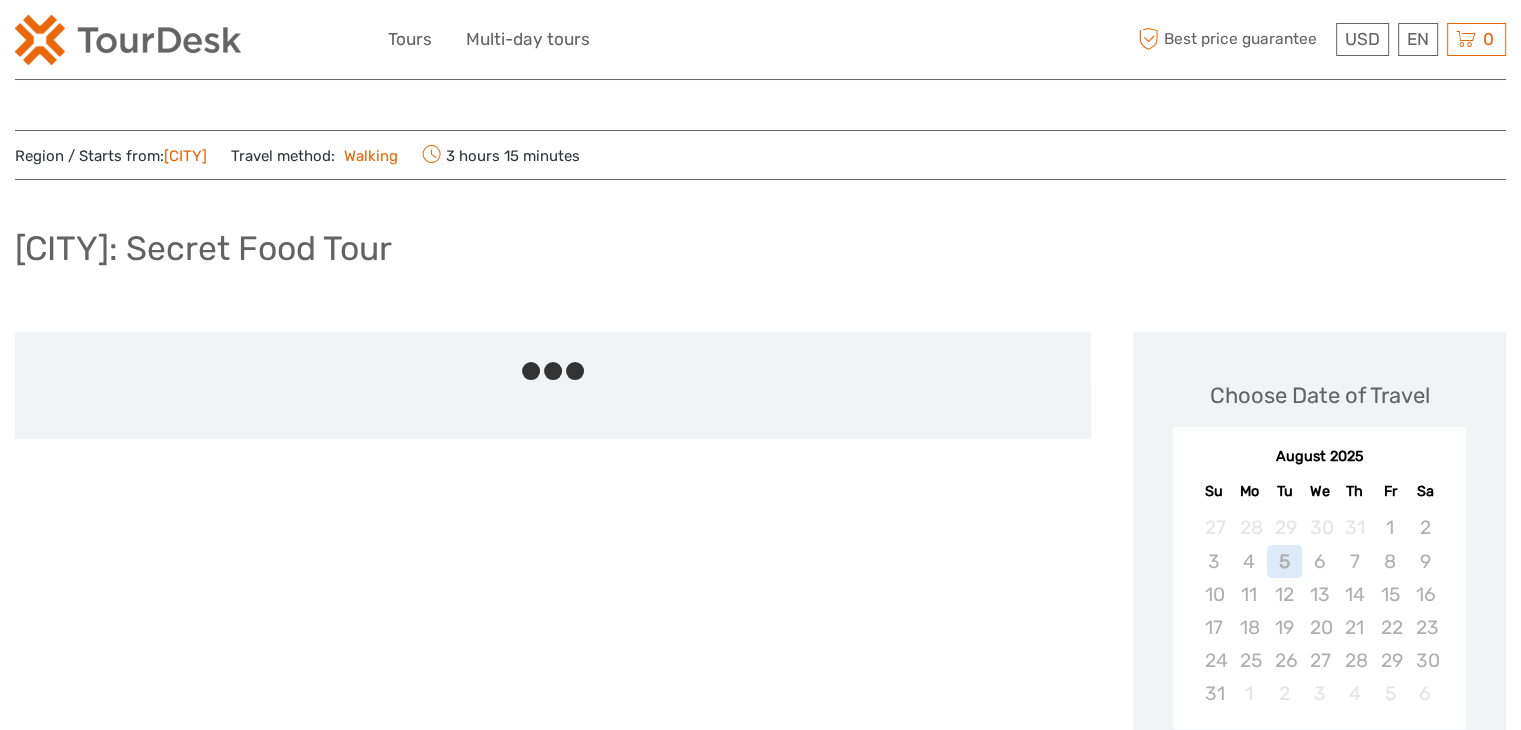 click at bounding box center [553, 413] 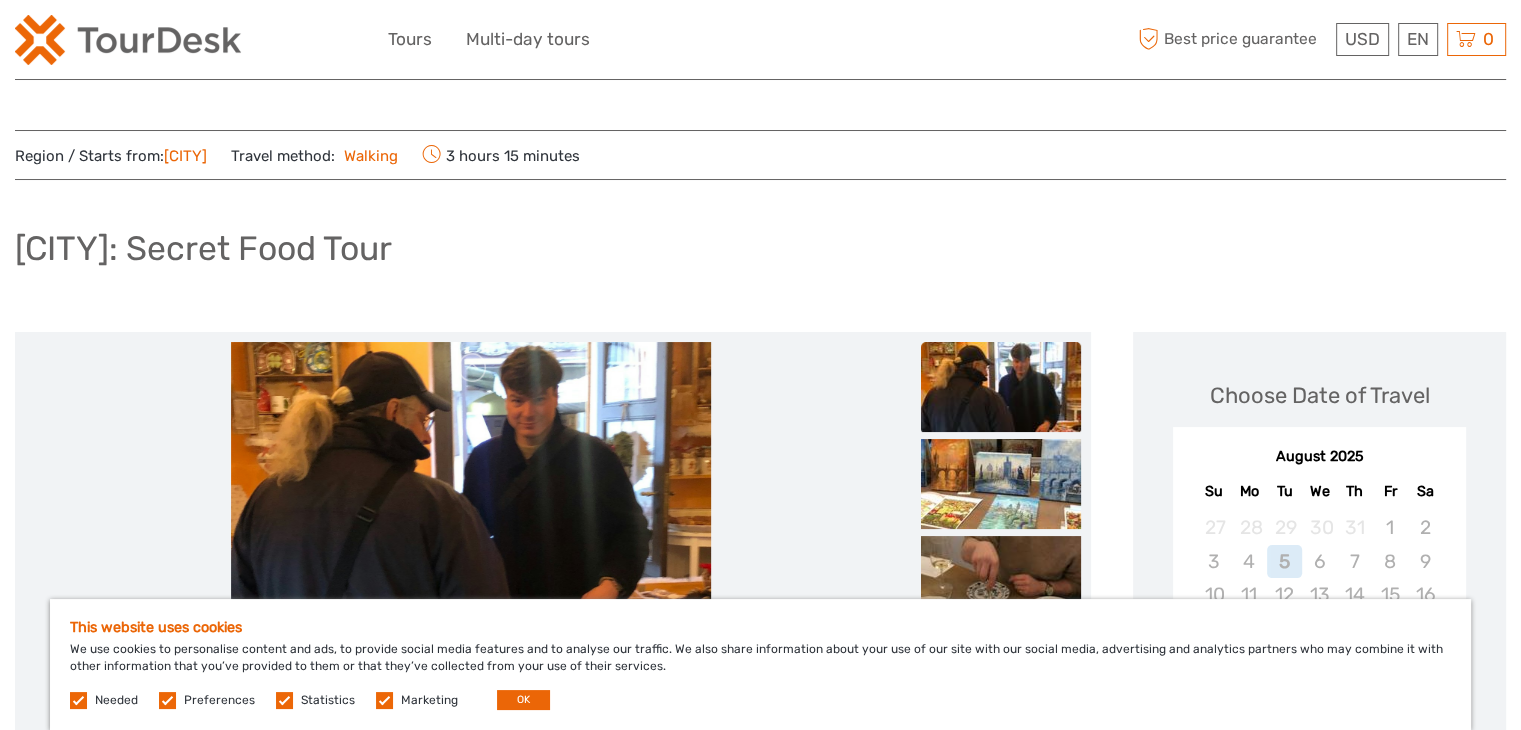 scroll, scrollTop: 0, scrollLeft: 0, axis: both 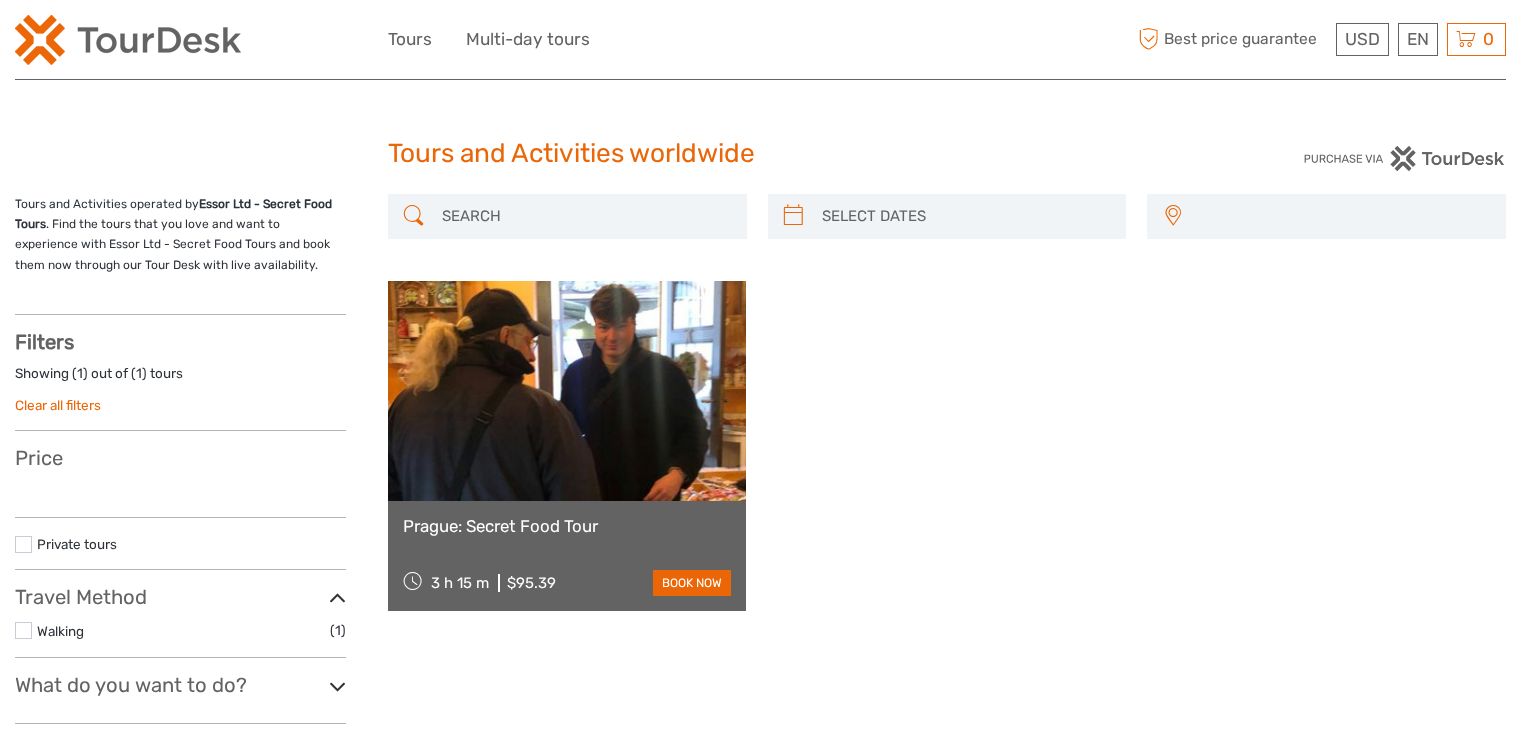 select 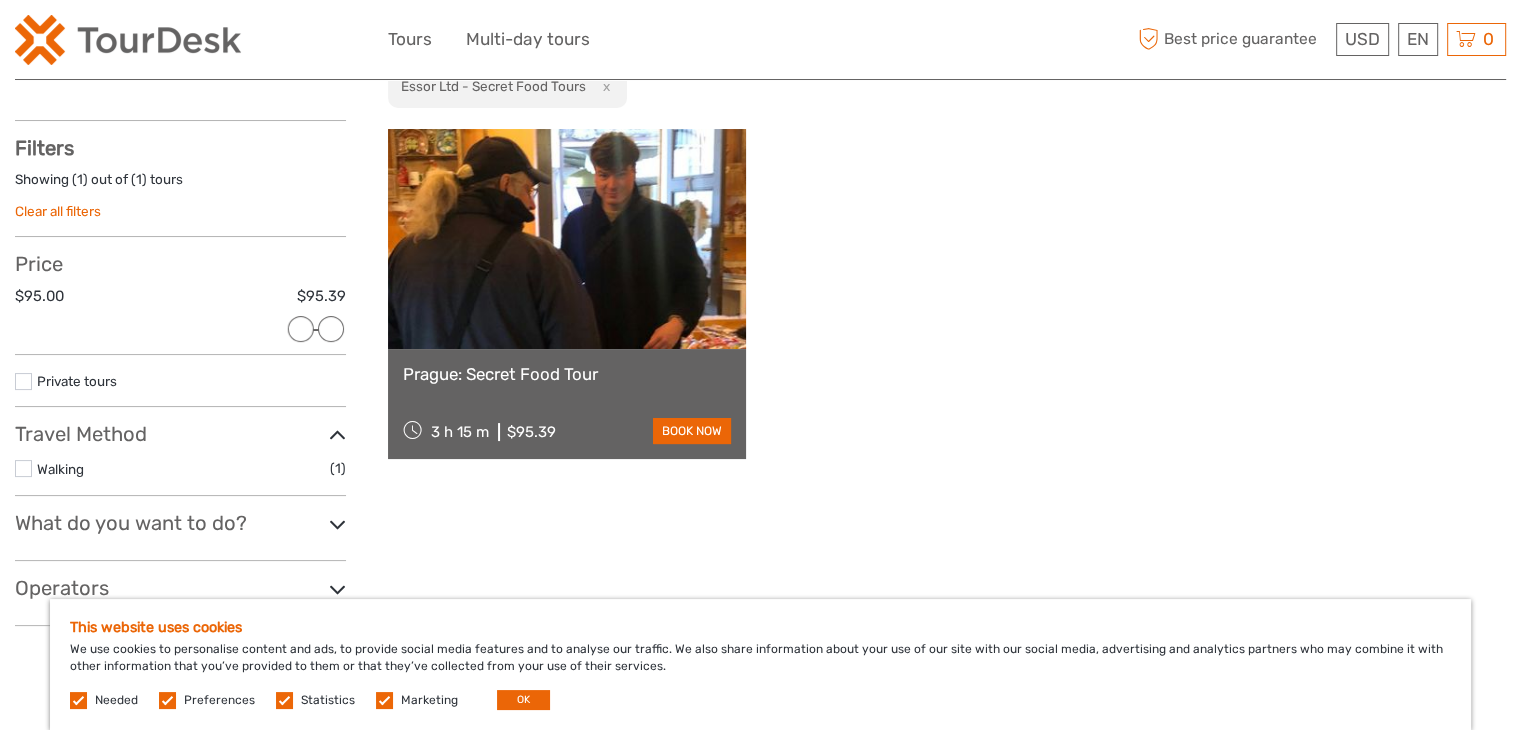 scroll, scrollTop: 0, scrollLeft: 0, axis: both 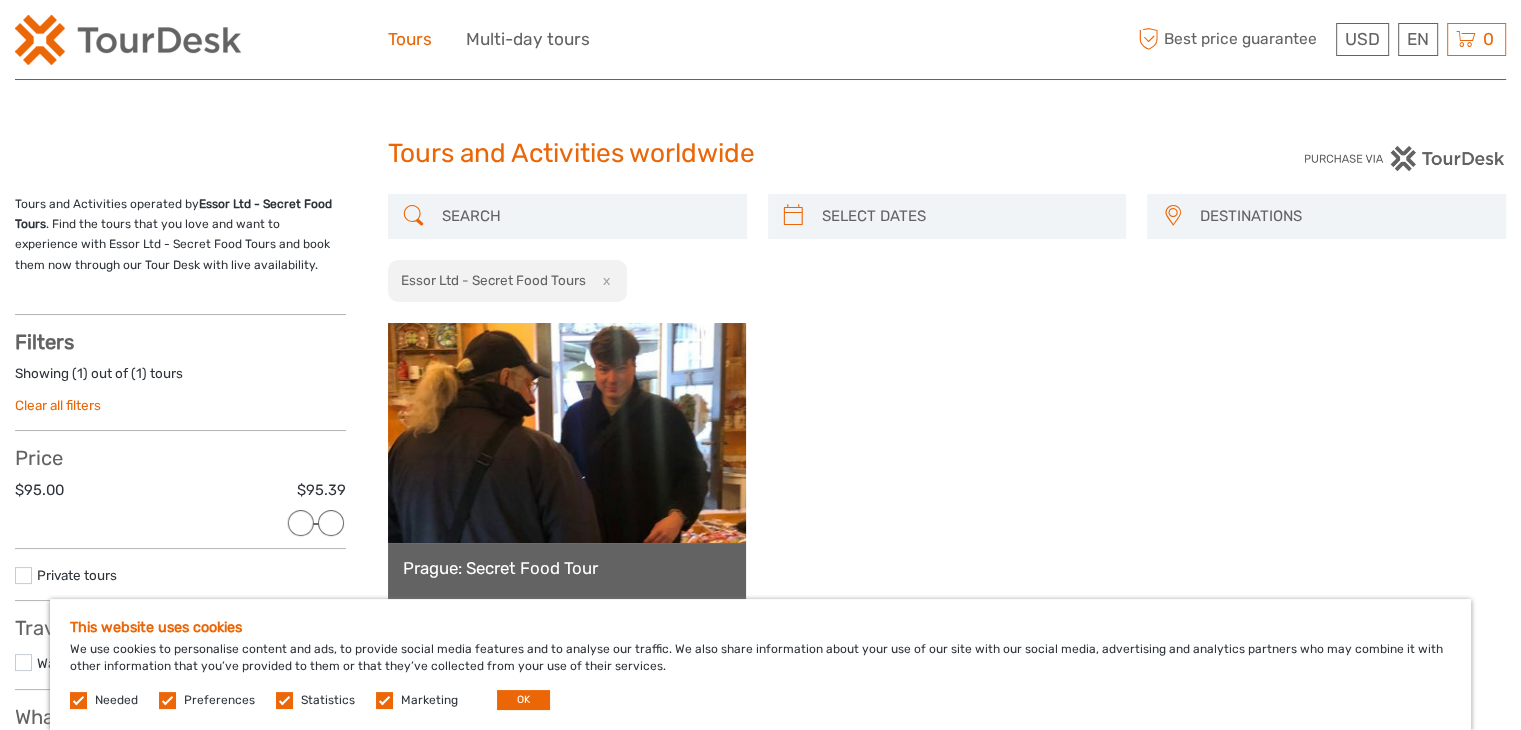 click on "Tours" at bounding box center (410, 39) 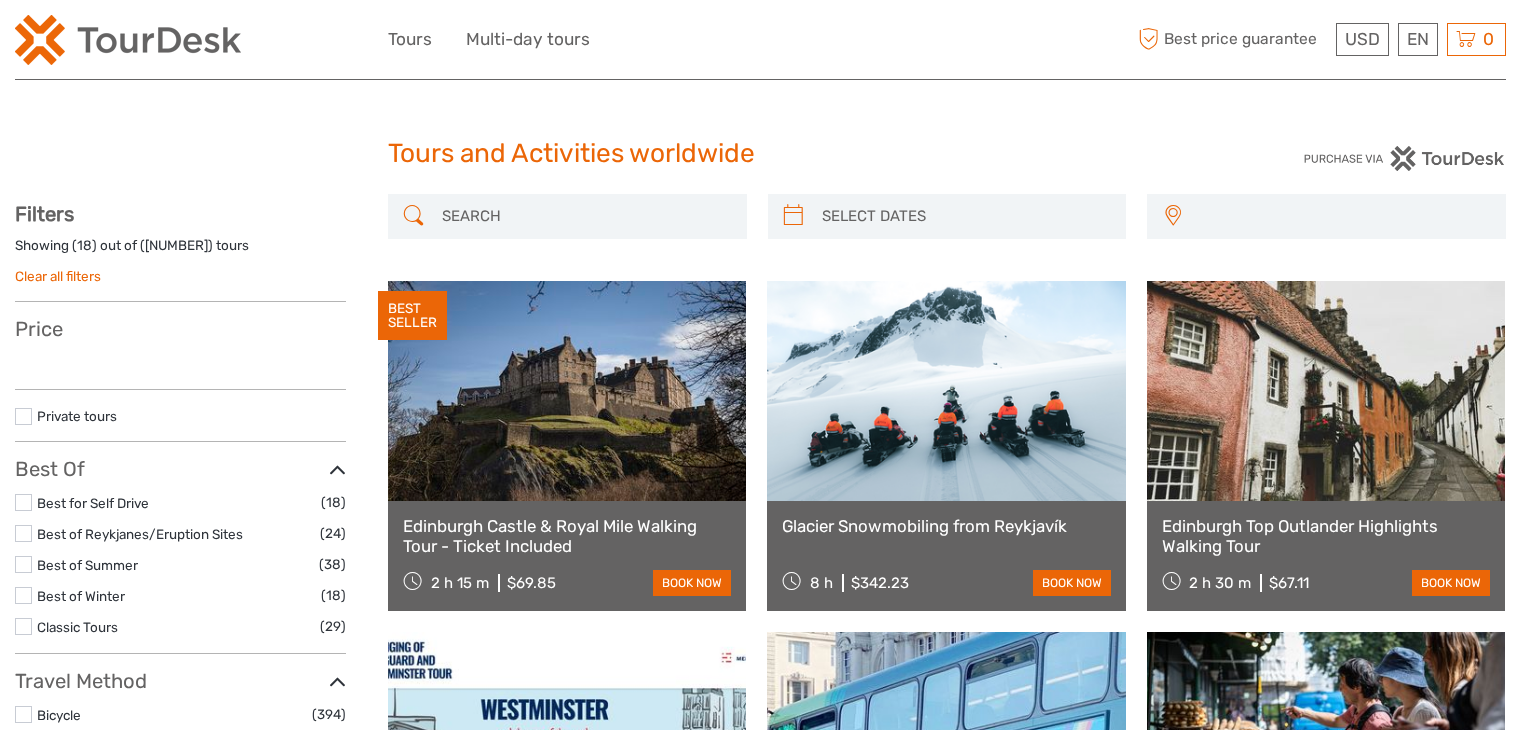 scroll, scrollTop: 0, scrollLeft: 0, axis: both 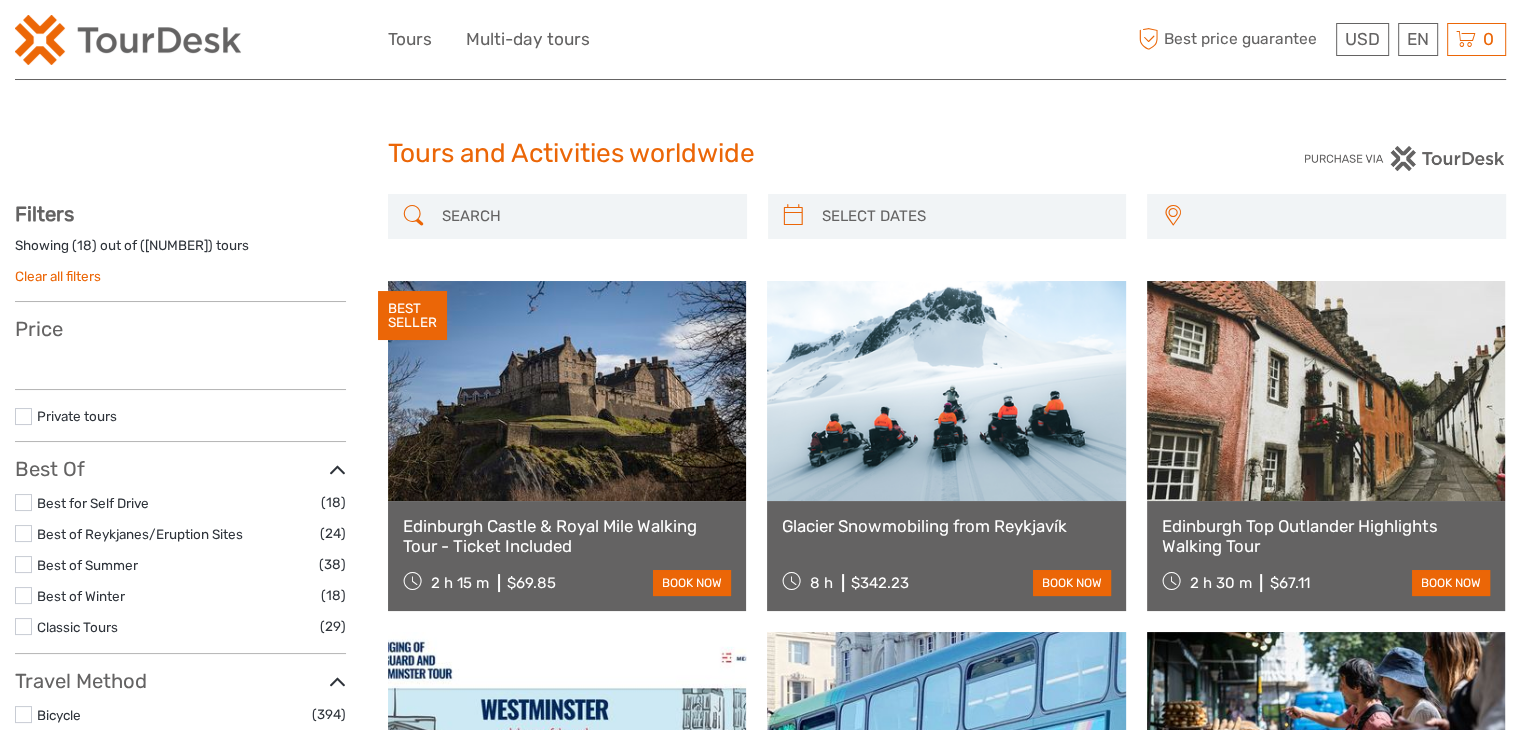 select 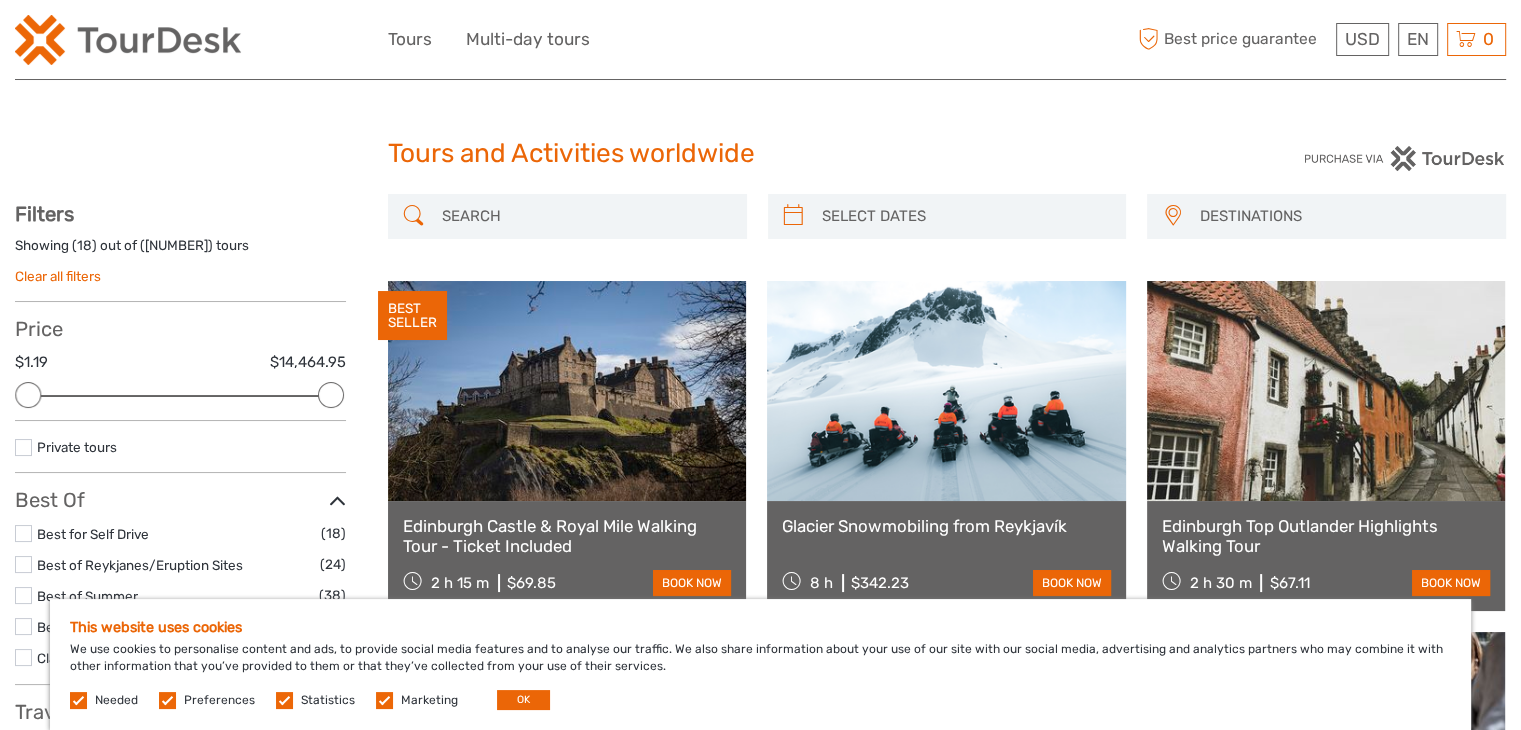 scroll, scrollTop: 0, scrollLeft: 0, axis: both 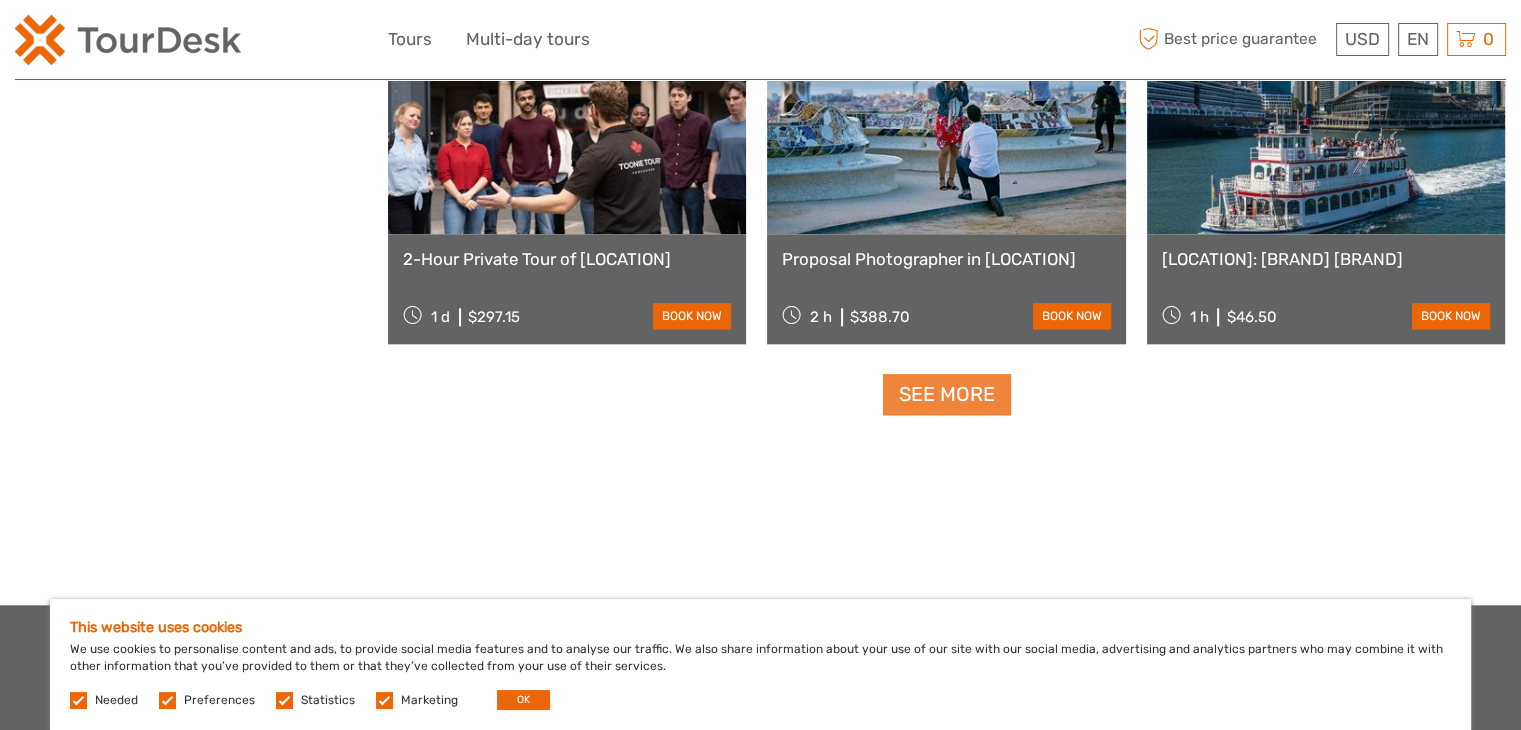 type on "[CITY]" 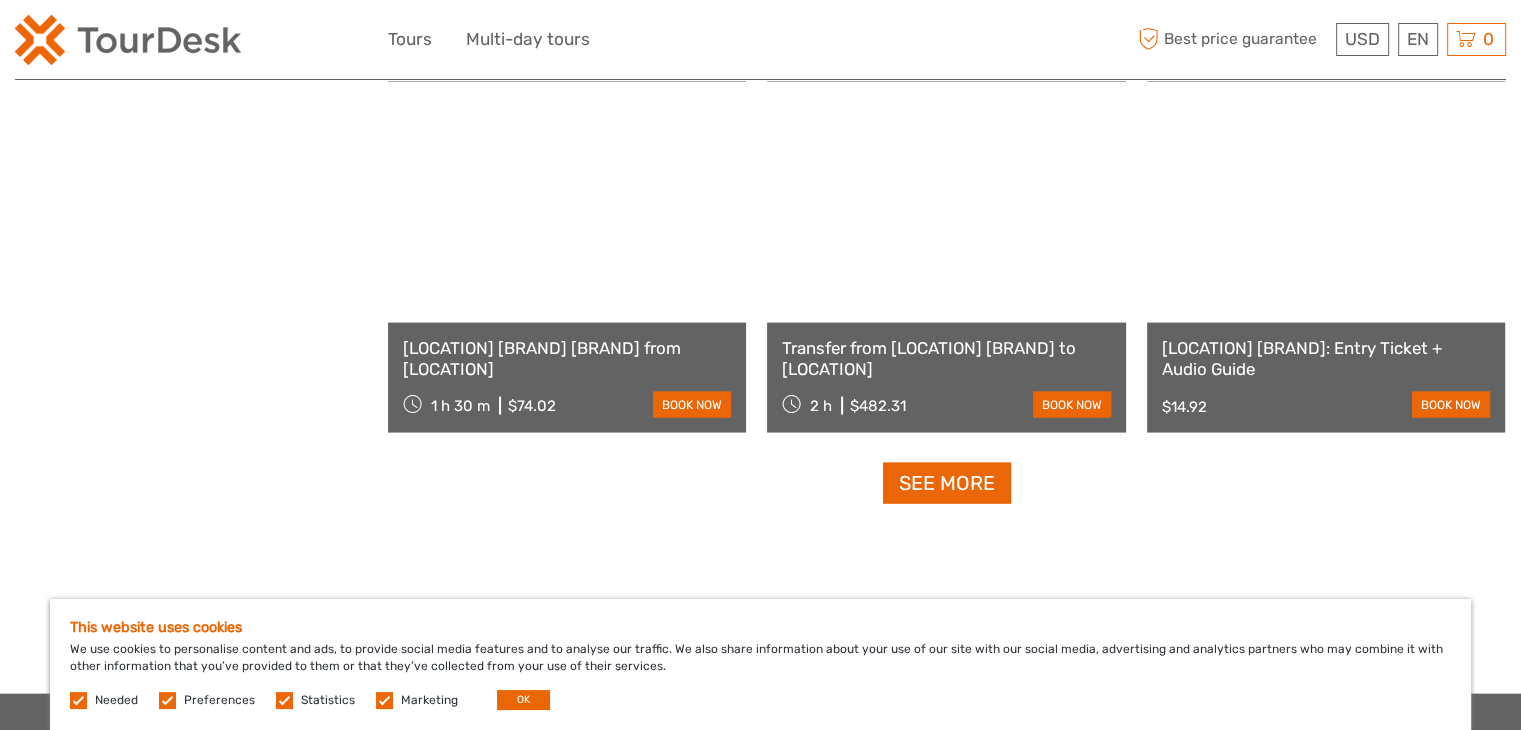 scroll, scrollTop: 4082, scrollLeft: 0, axis: vertical 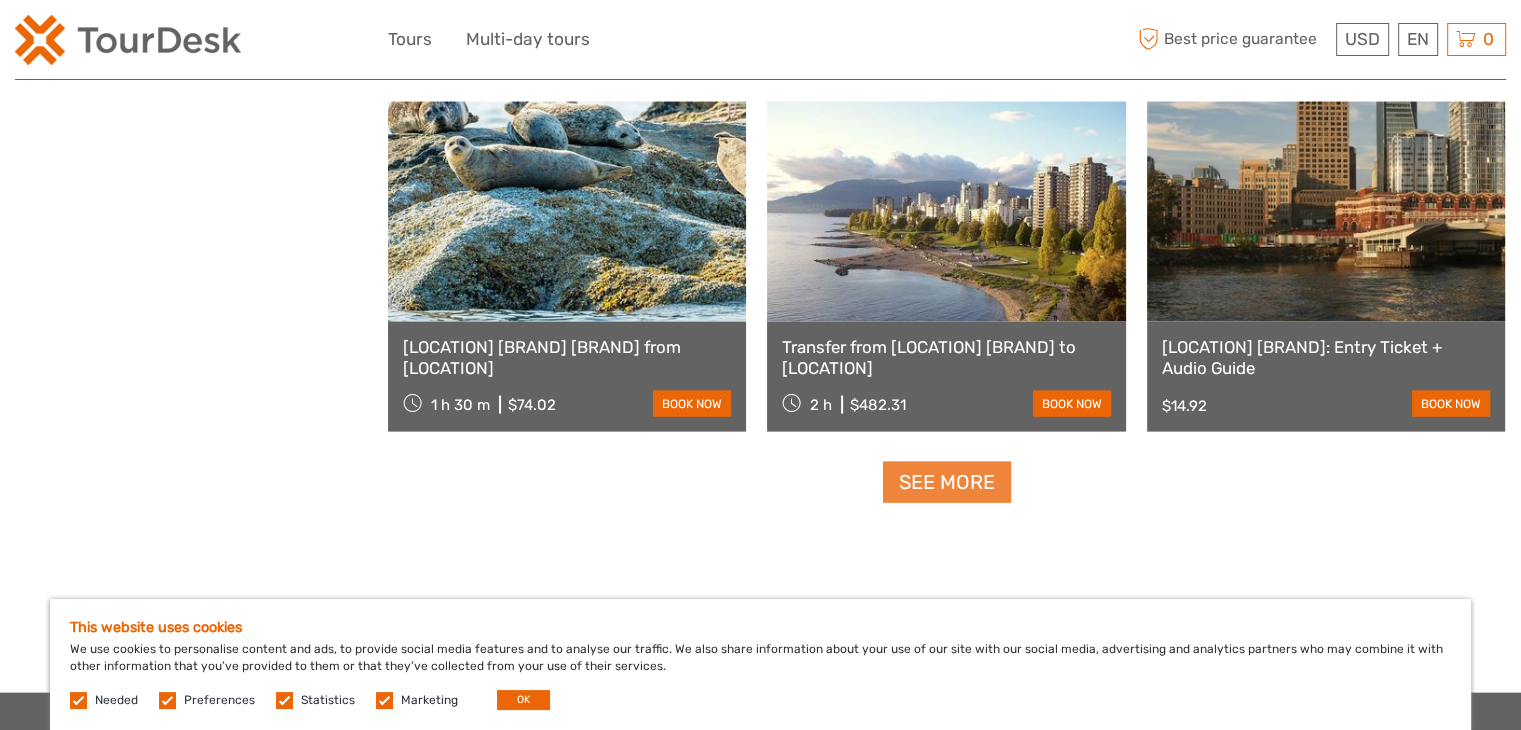 click on "See more" at bounding box center (947, 482) 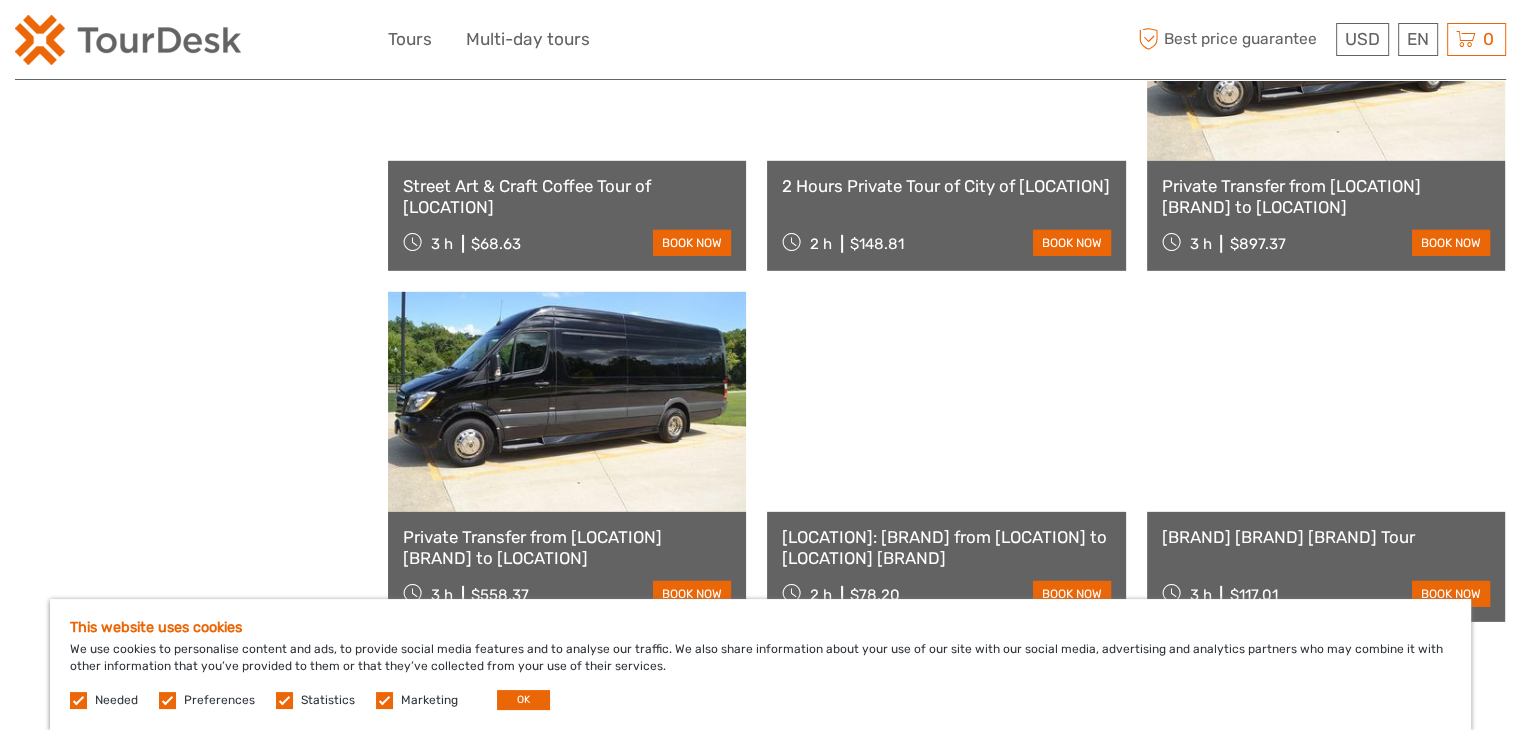 scroll, scrollTop: 6157, scrollLeft: 0, axis: vertical 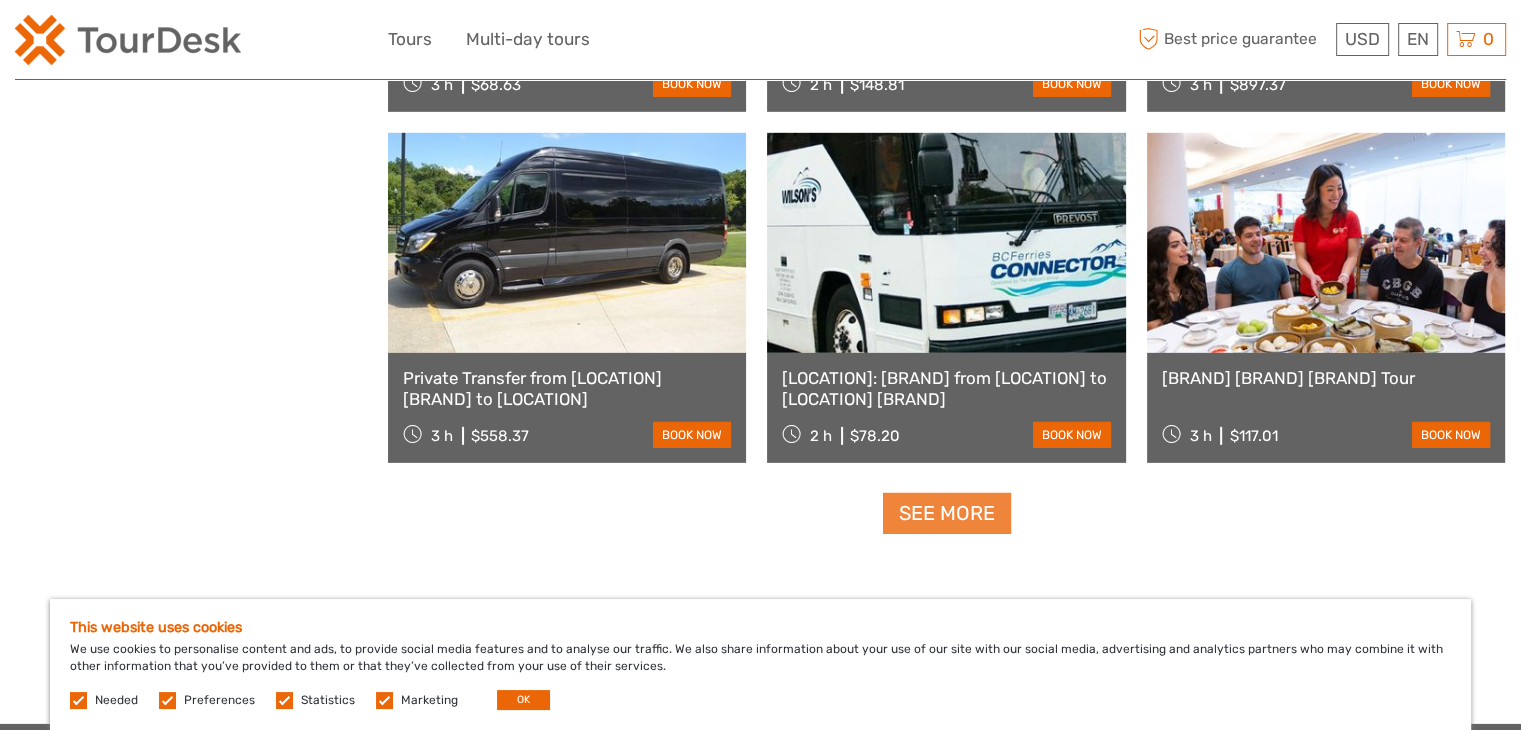 click on "See more" at bounding box center [947, 513] 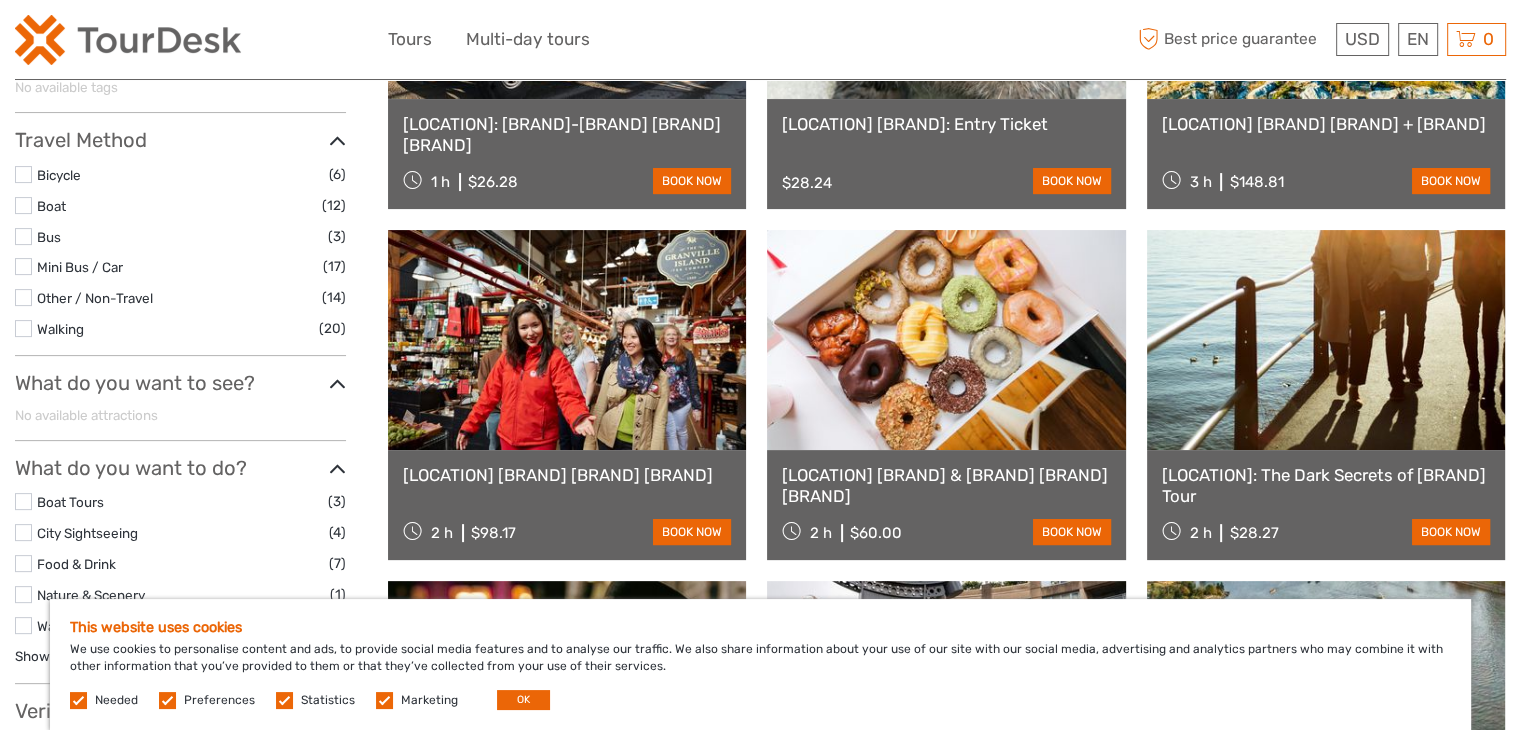 scroll, scrollTop: 52, scrollLeft: 0, axis: vertical 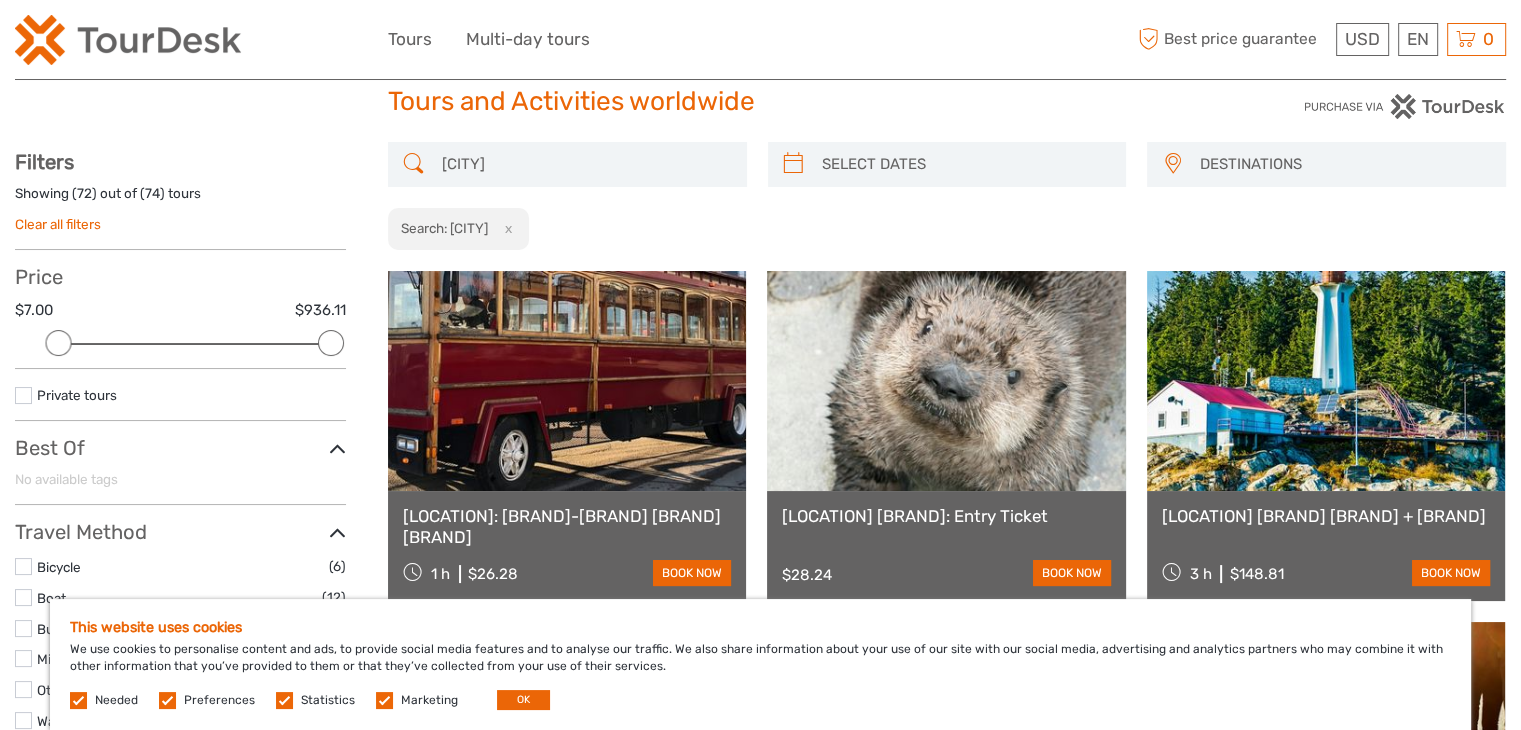 click at bounding box center (567, 381) 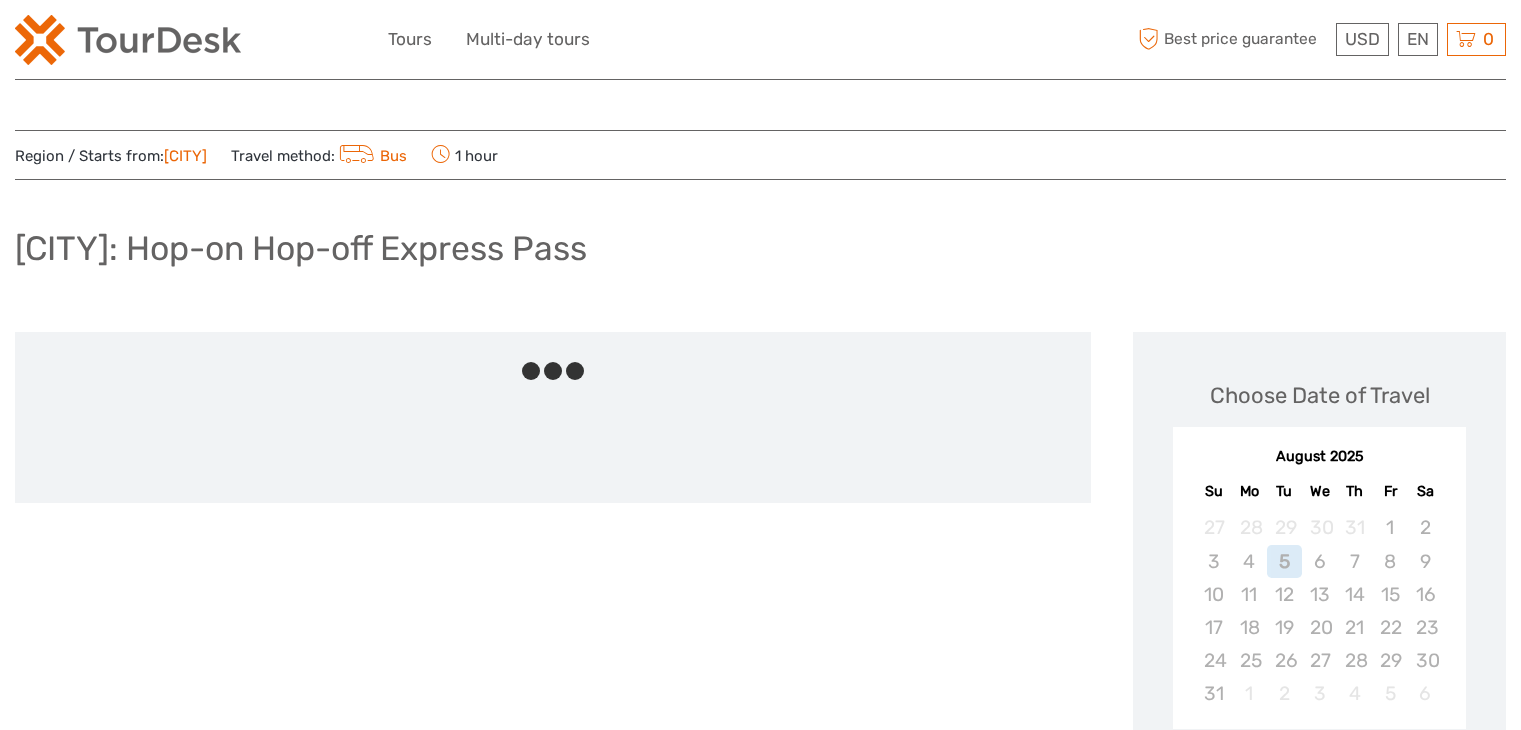 scroll, scrollTop: 0, scrollLeft: 0, axis: both 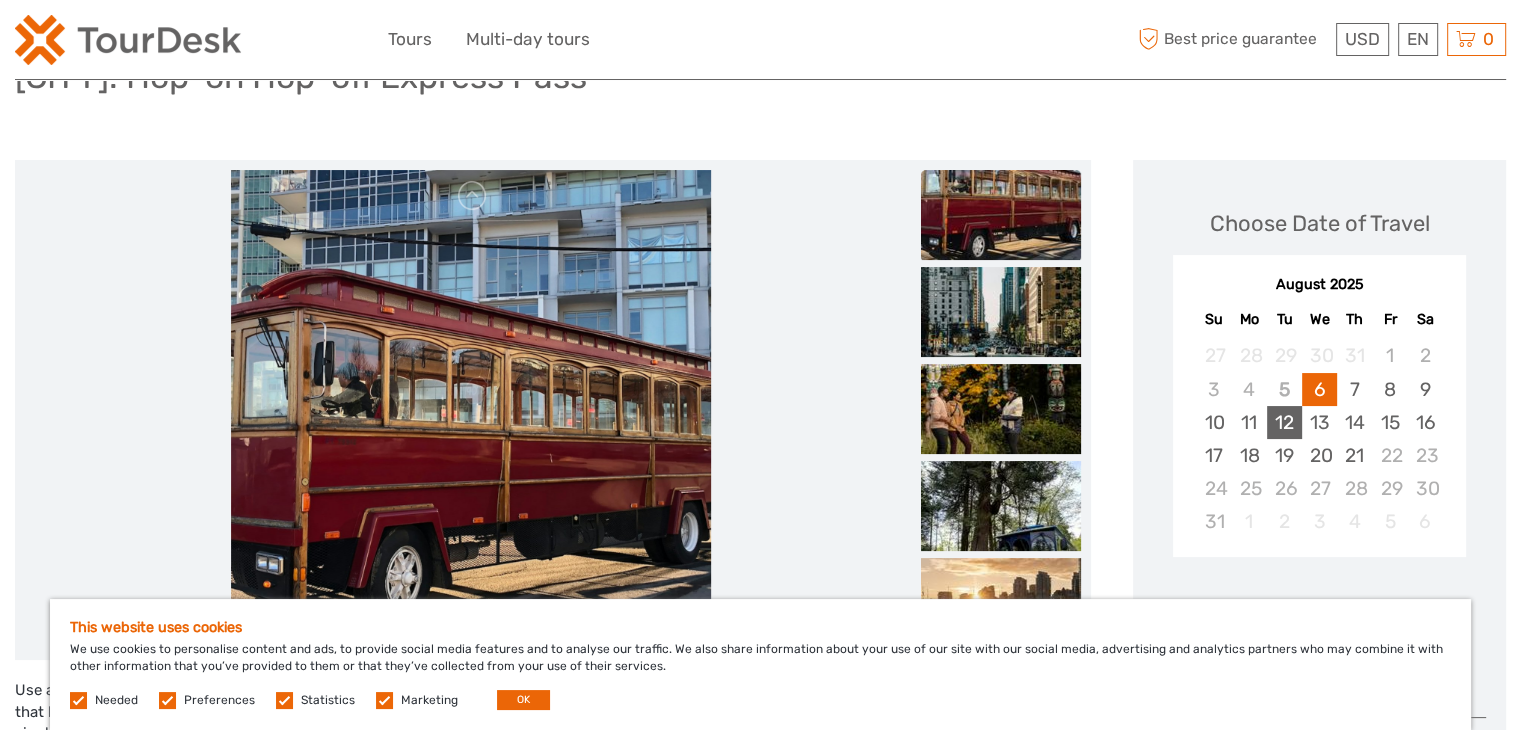 click on "12" at bounding box center (1284, 422) 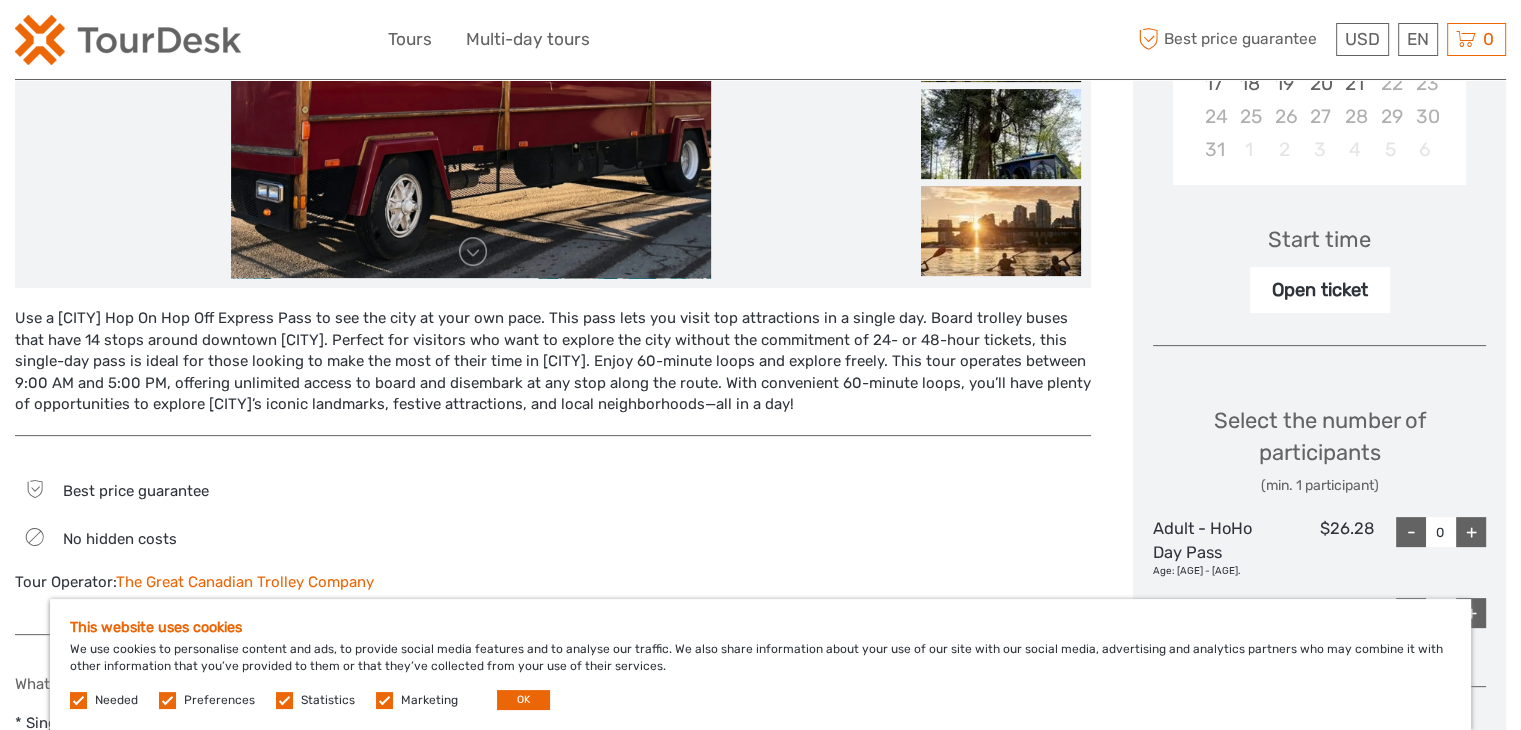 scroll, scrollTop: 716, scrollLeft: 0, axis: vertical 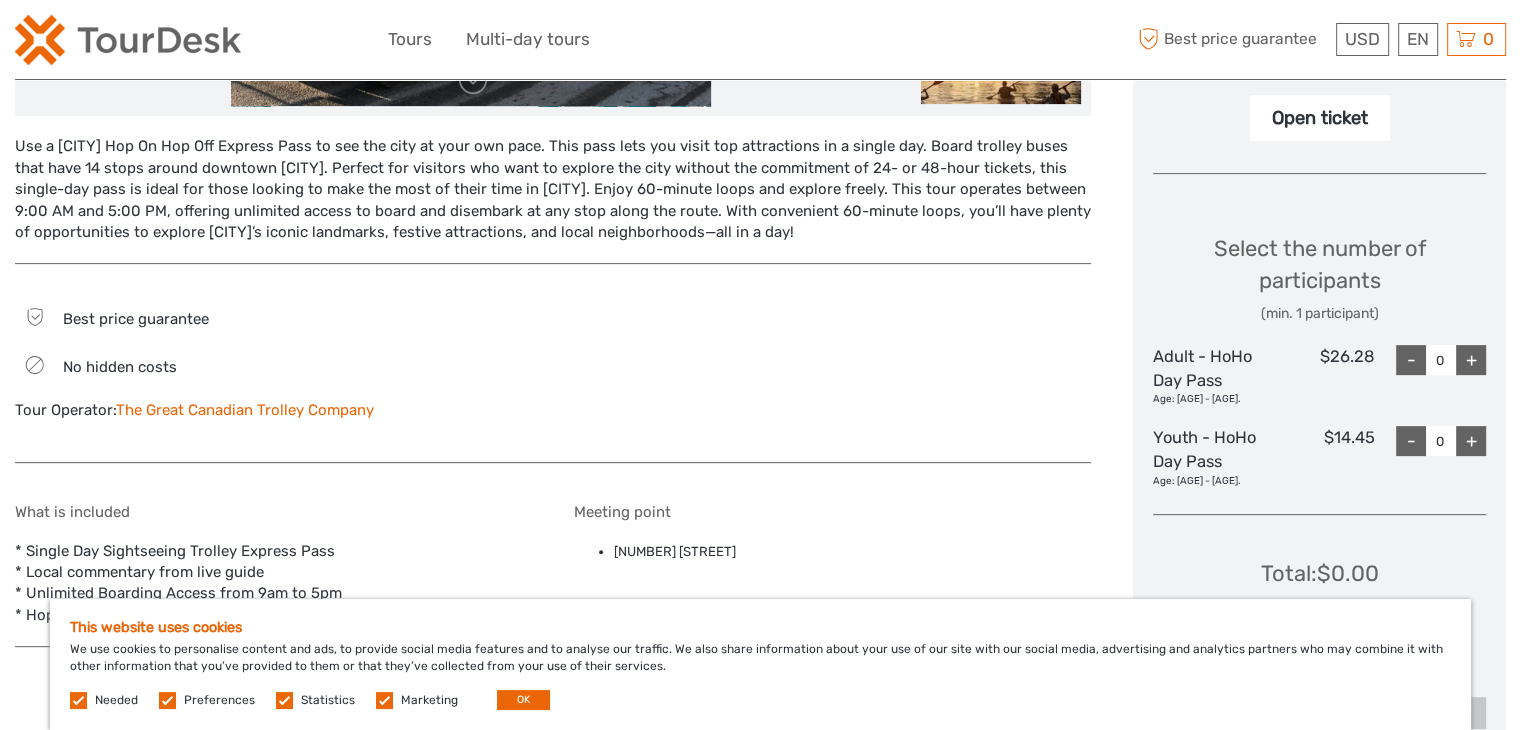 click on "+" at bounding box center [1471, 360] 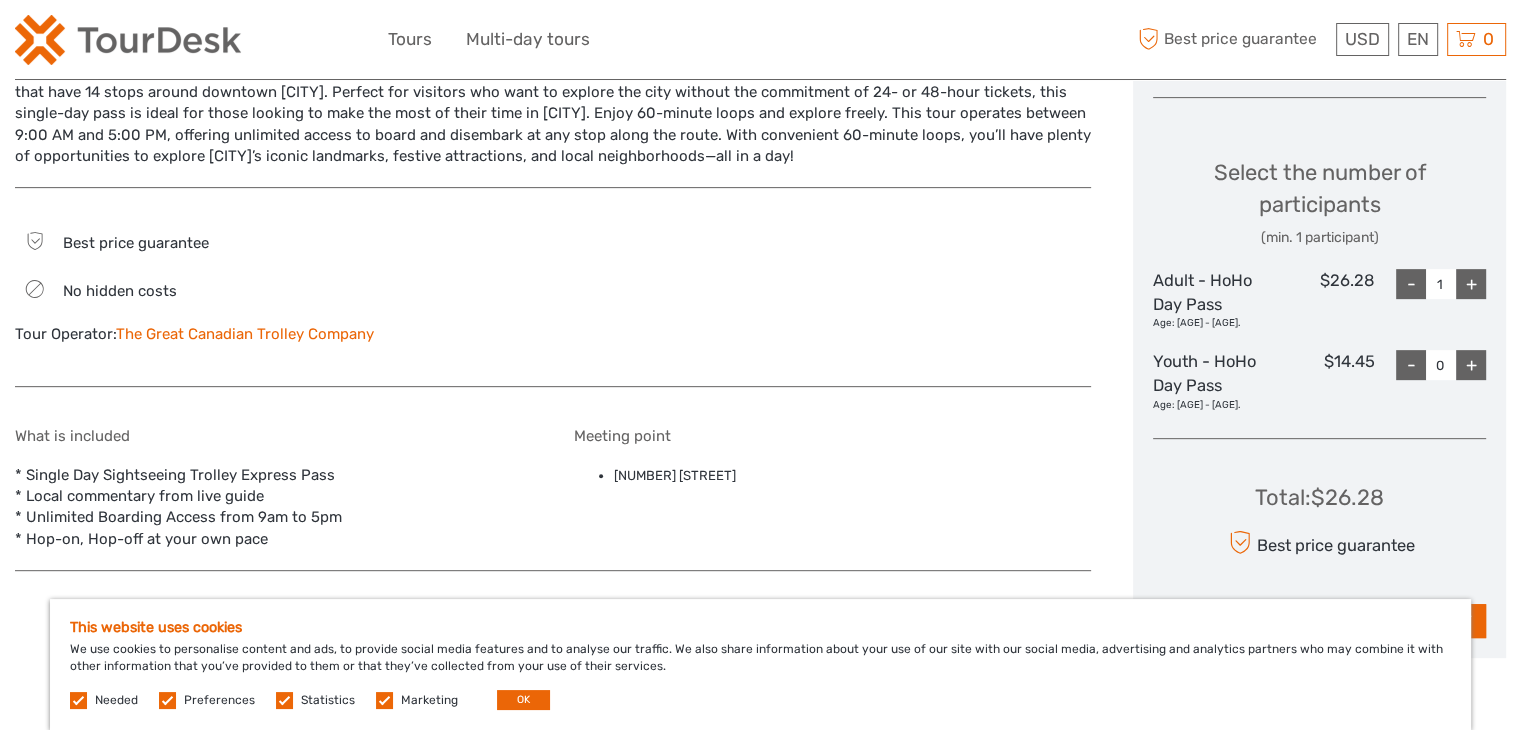 scroll, scrollTop: 871, scrollLeft: 0, axis: vertical 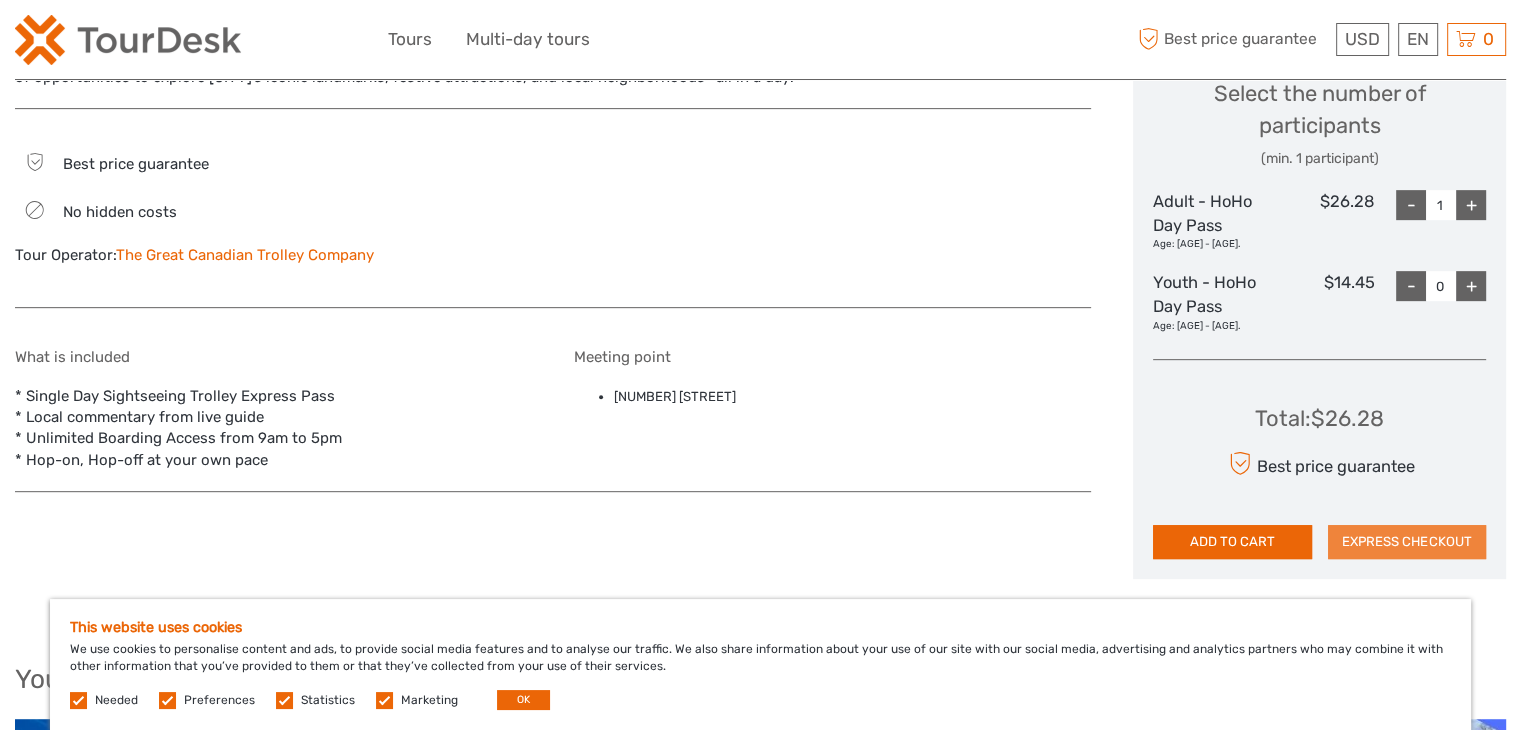 click on "EXPRESS CHECKOUT" at bounding box center (1407, 542) 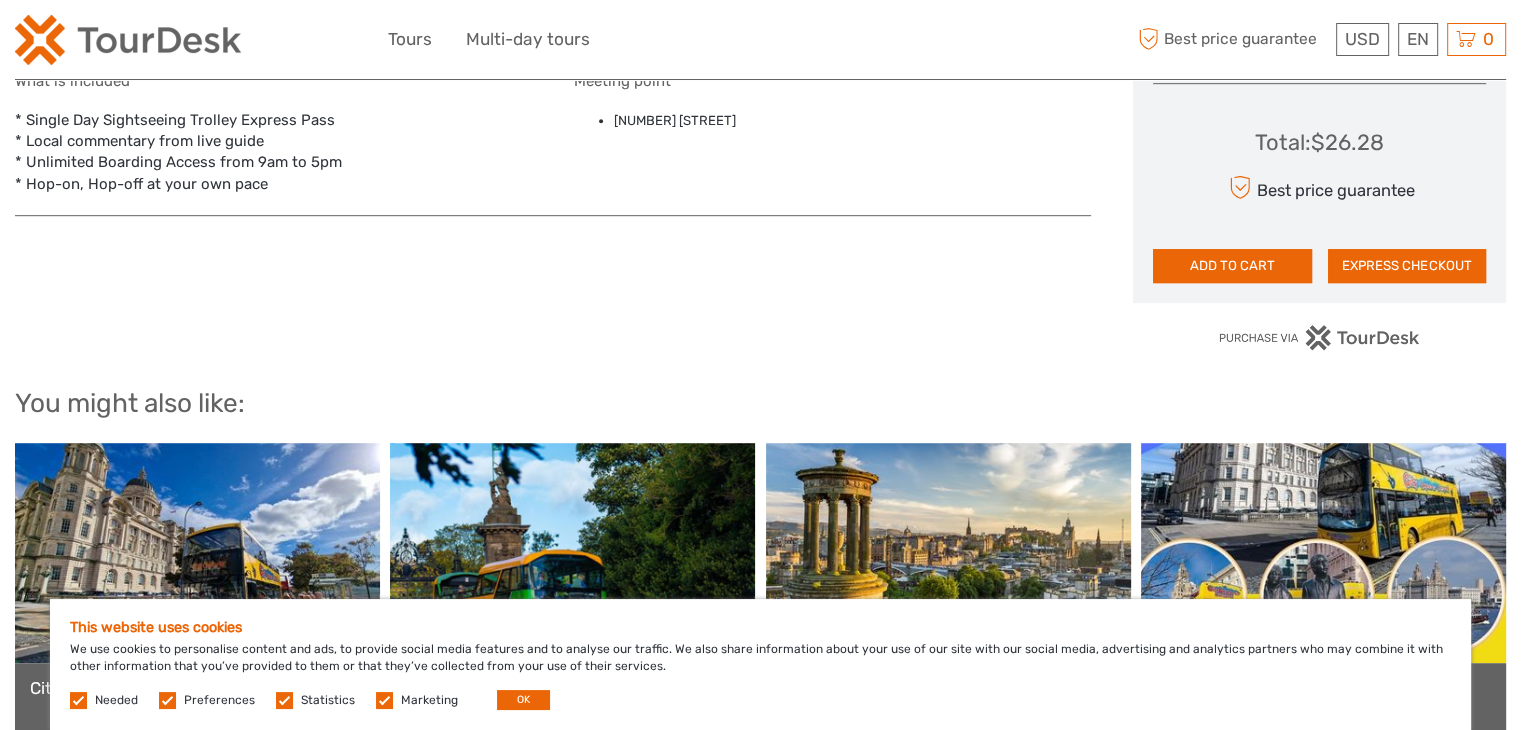scroll, scrollTop: 1306, scrollLeft: 0, axis: vertical 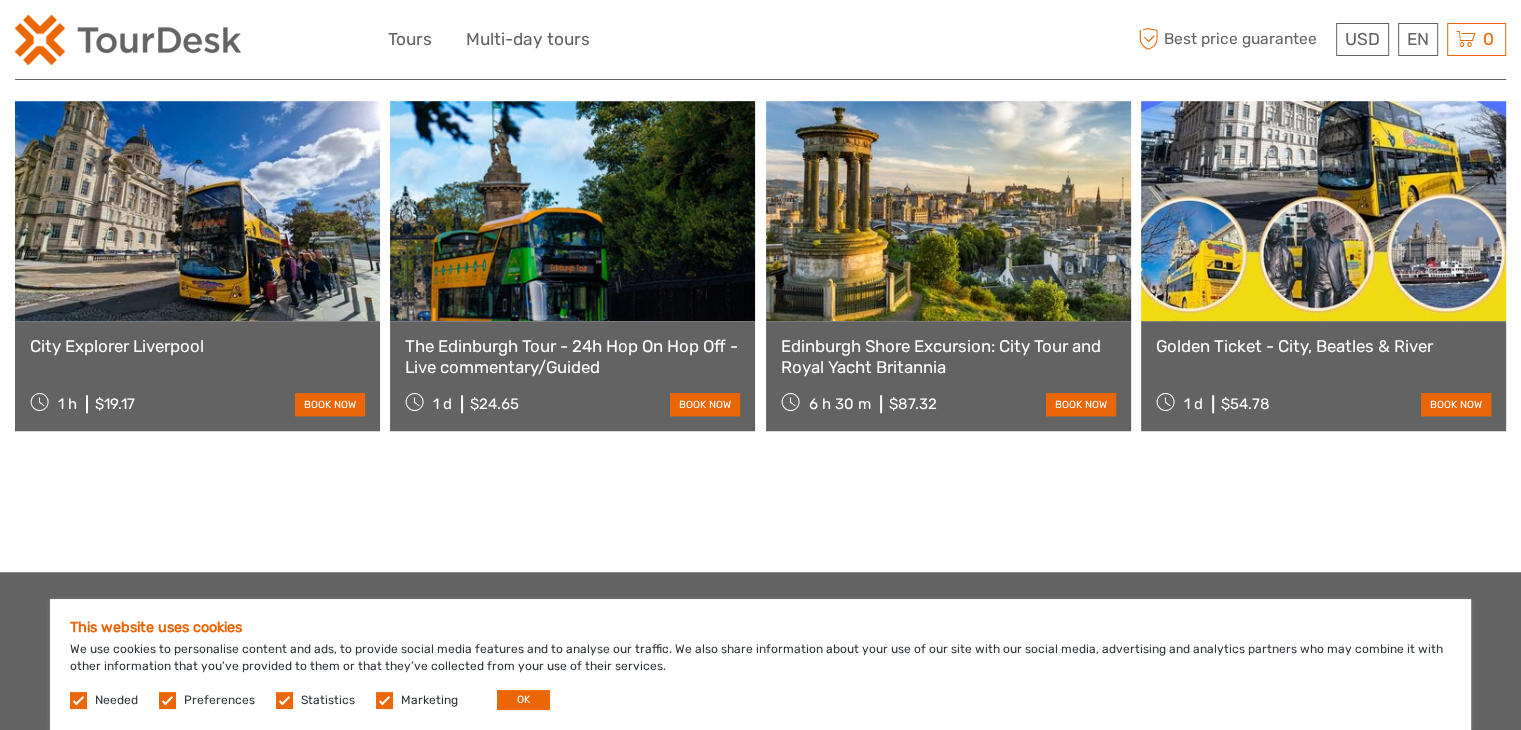 click on "Golden Ticket - City, Beatles & River" at bounding box center (1323, 346) 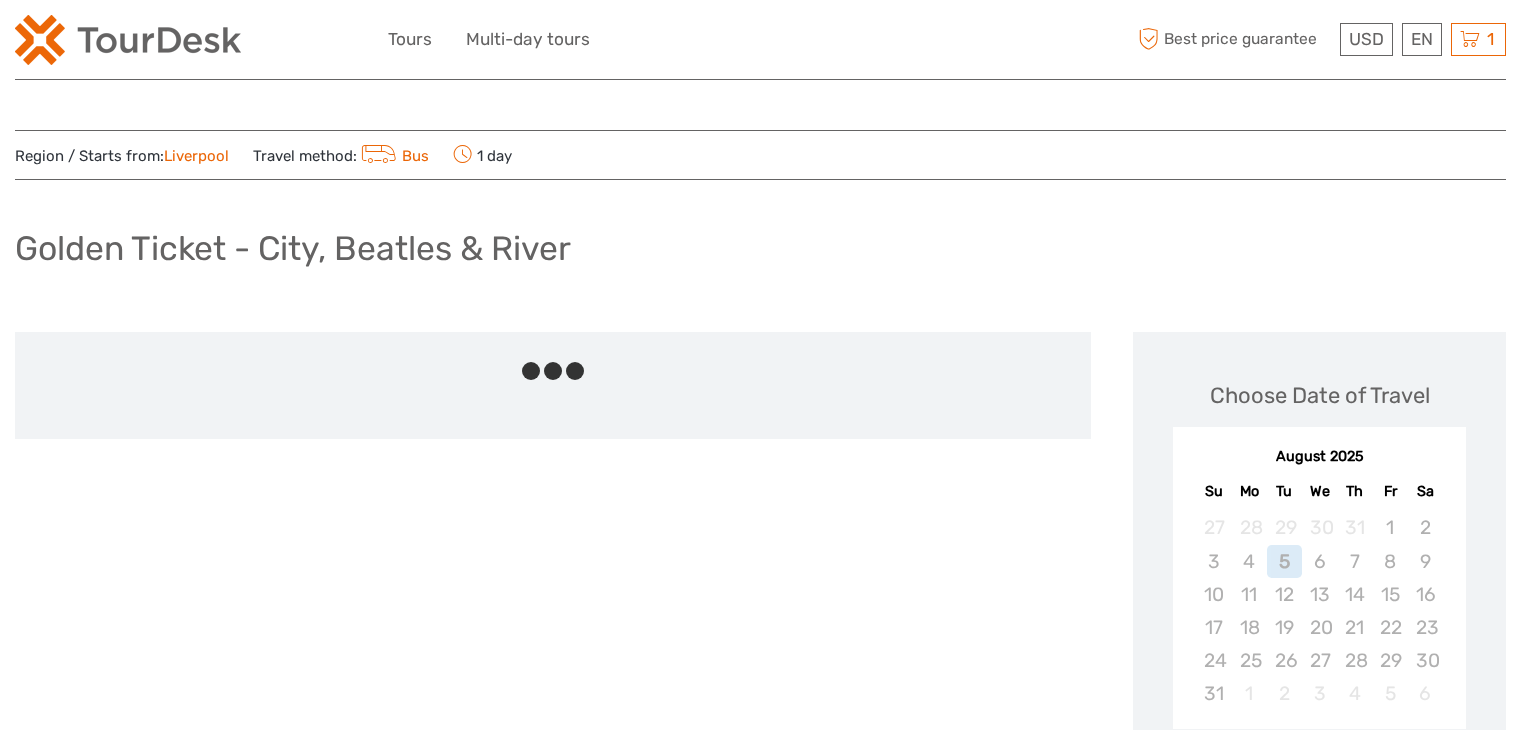 scroll, scrollTop: 0, scrollLeft: 0, axis: both 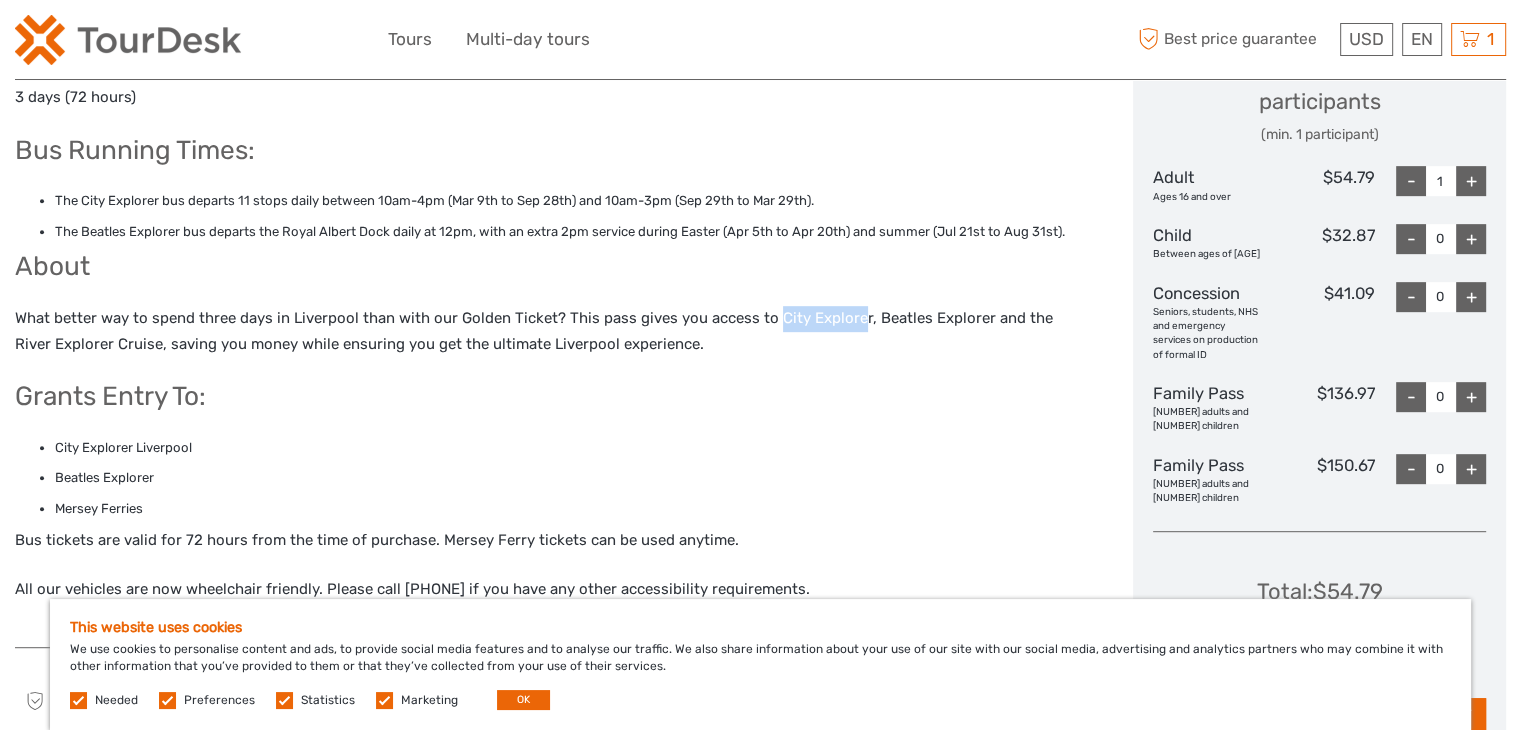 drag, startPoint x: 768, startPoint y: 316, endPoint x: 852, endPoint y: 317, distance: 84.00595 